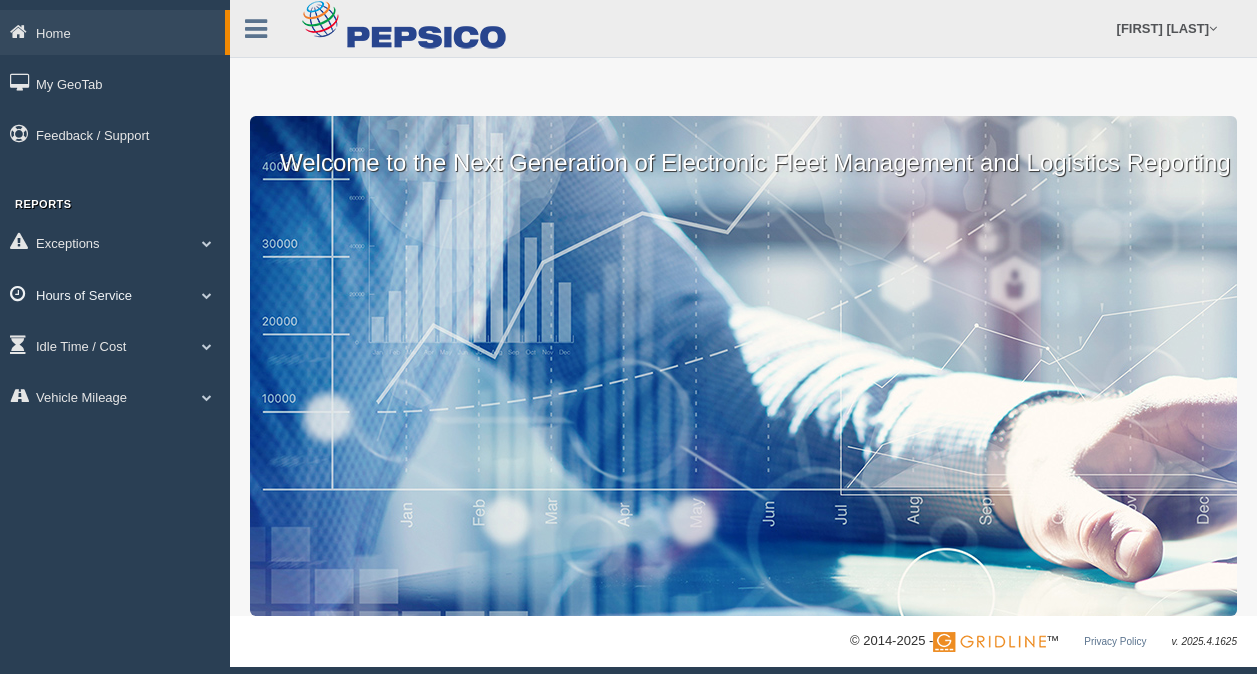 scroll, scrollTop: 0, scrollLeft: 0, axis: both 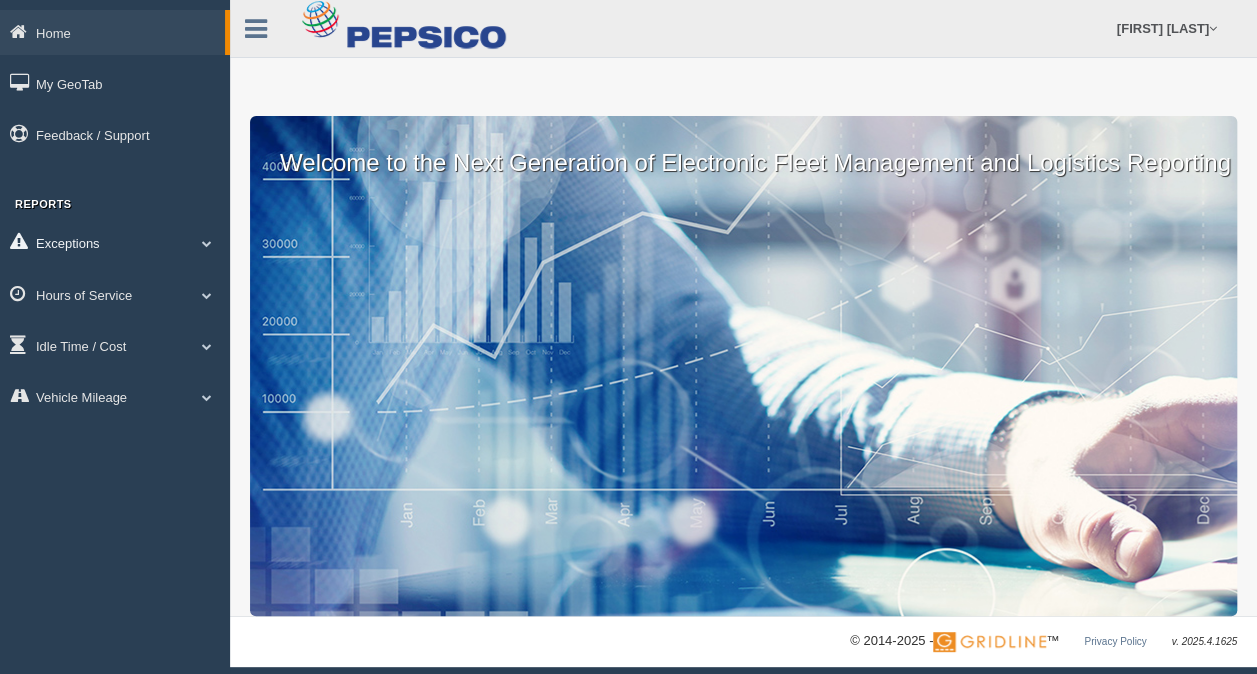 click on "Exceptions" at bounding box center [115, 242] 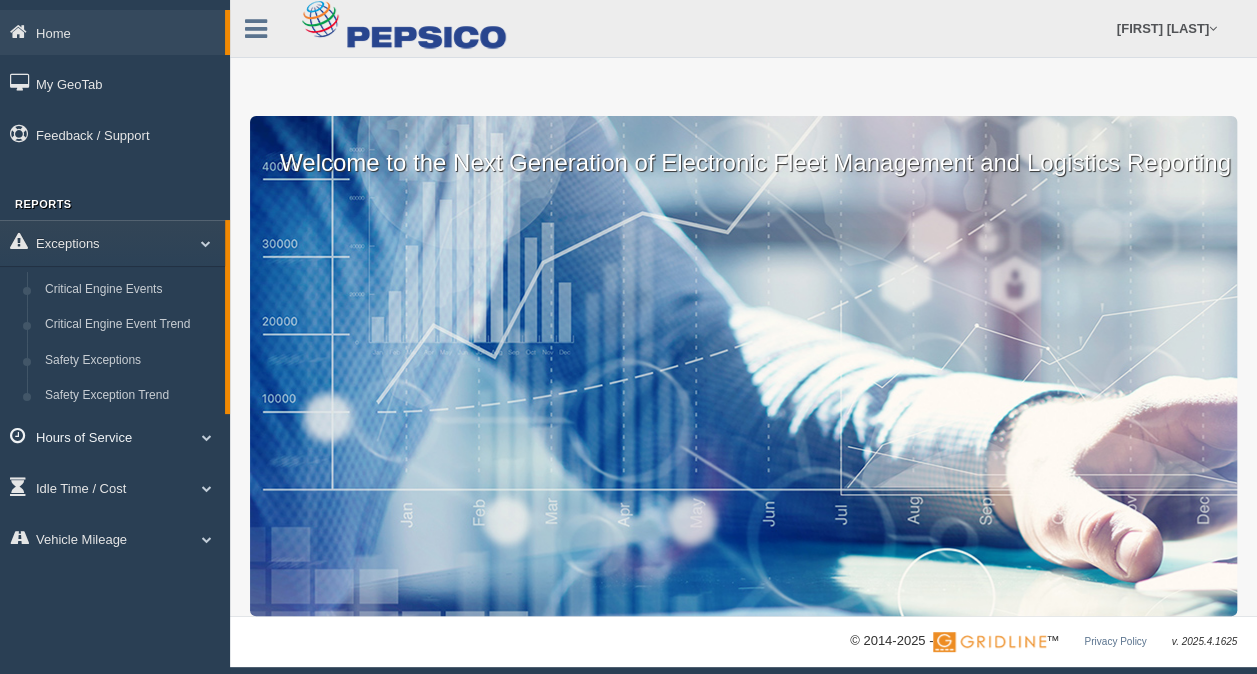 click on "Hours of Service" at bounding box center (115, 436) 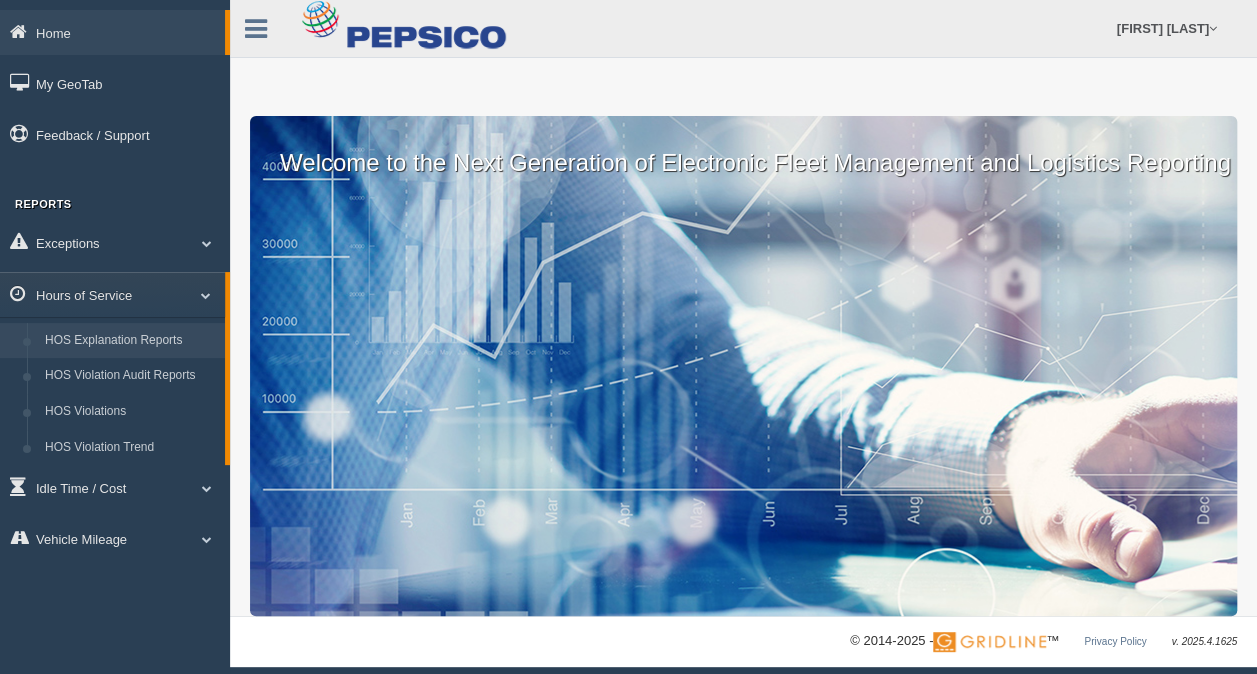 click on "HOS Explanation Reports" at bounding box center (130, 341) 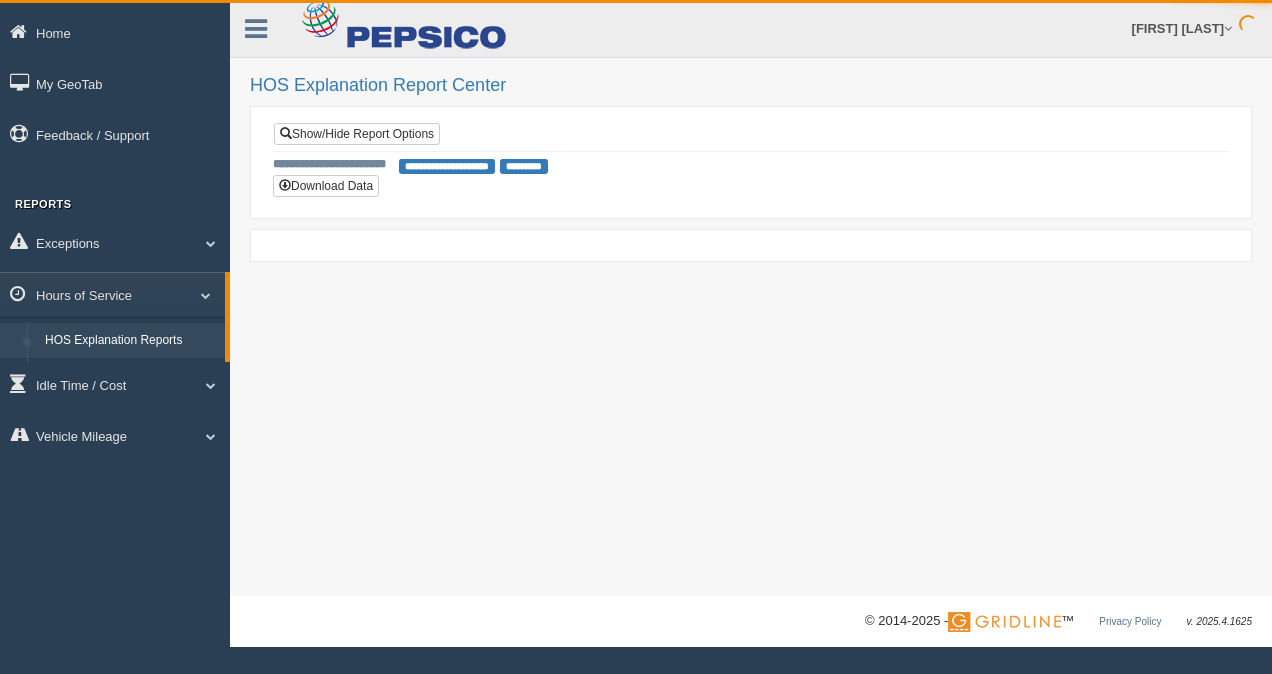scroll, scrollTop: 0, scrollLeft: 0, axis: both 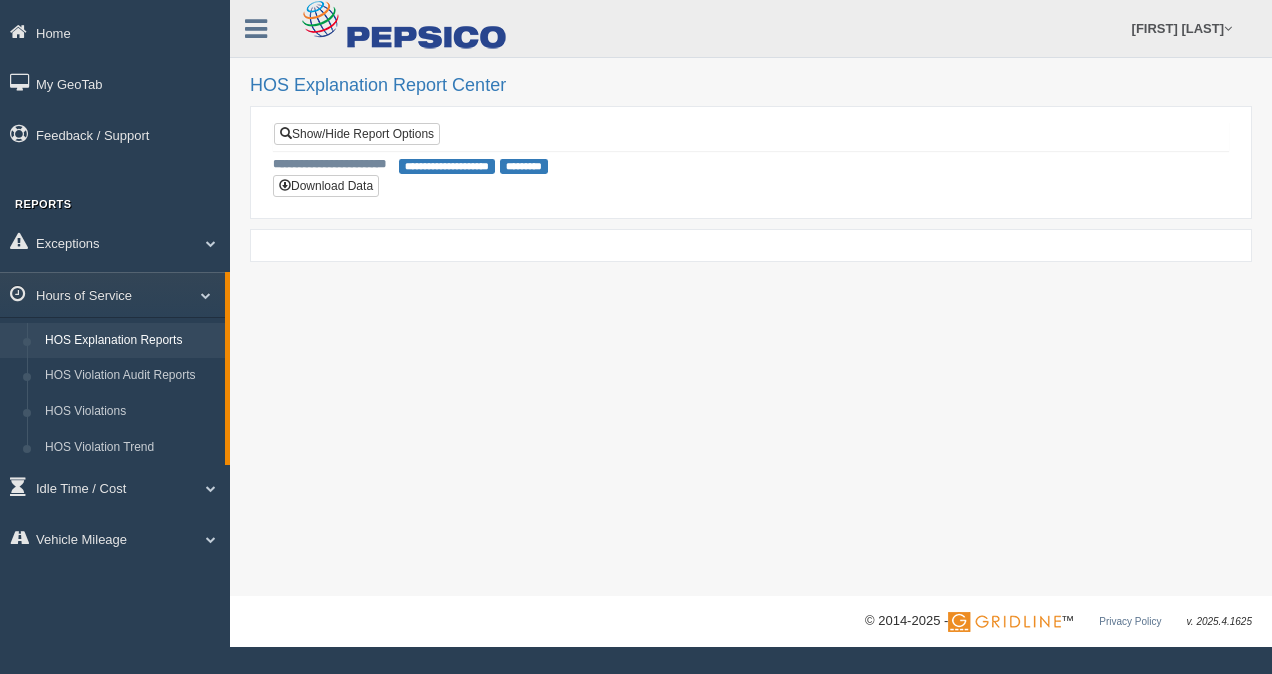 click on "**********" at bounding box center (447, 166) 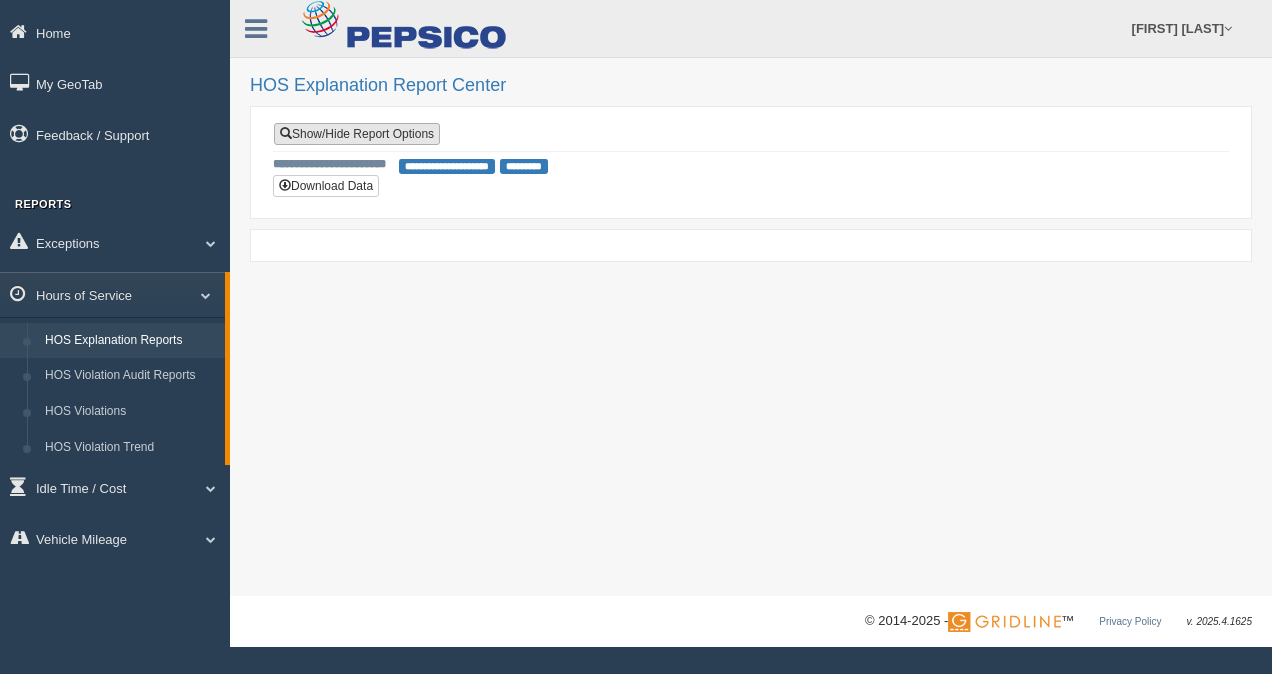 click on "Show/Hide Report Options" at bounding box center [357, 134] 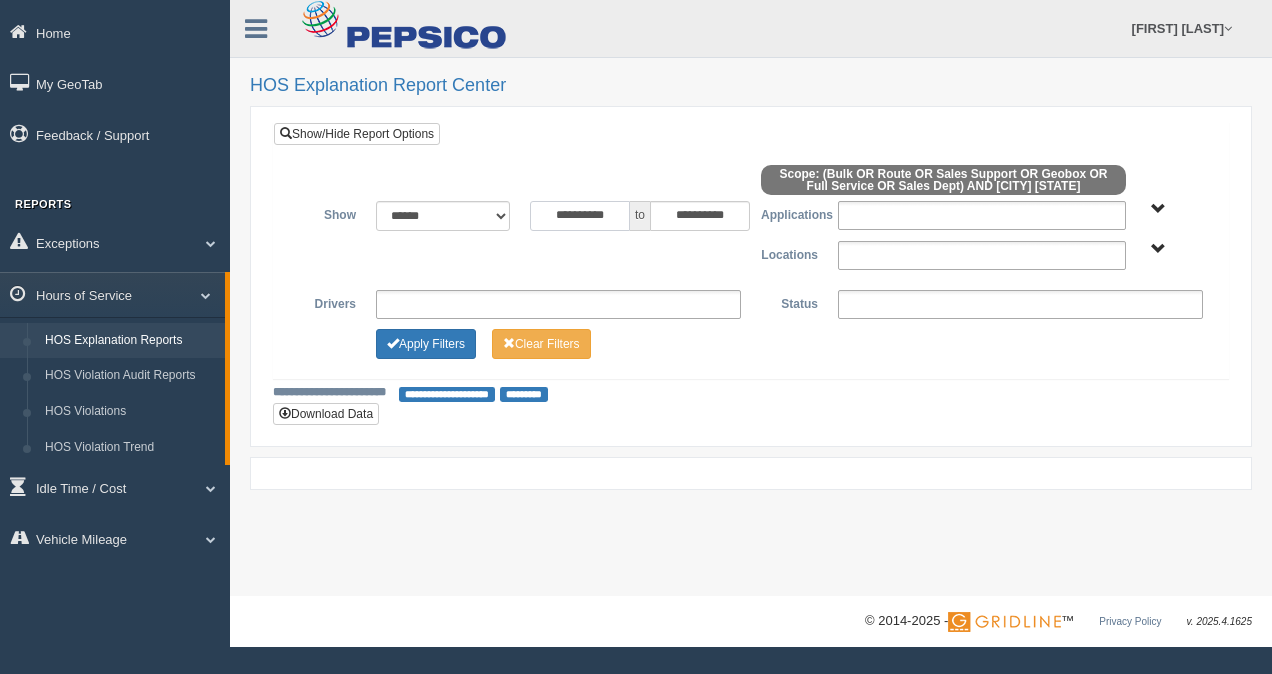 click on "**********" at bounding box center [580, 216] 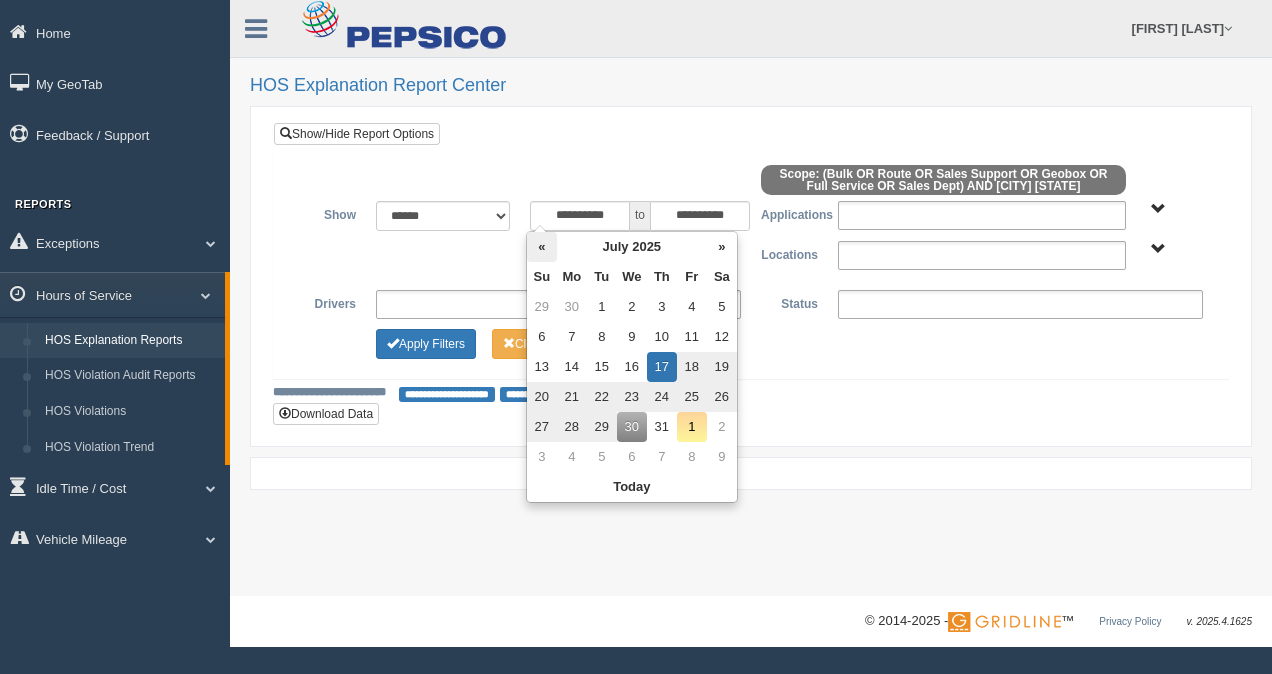 click on "«" at bounding box center (542, 247) 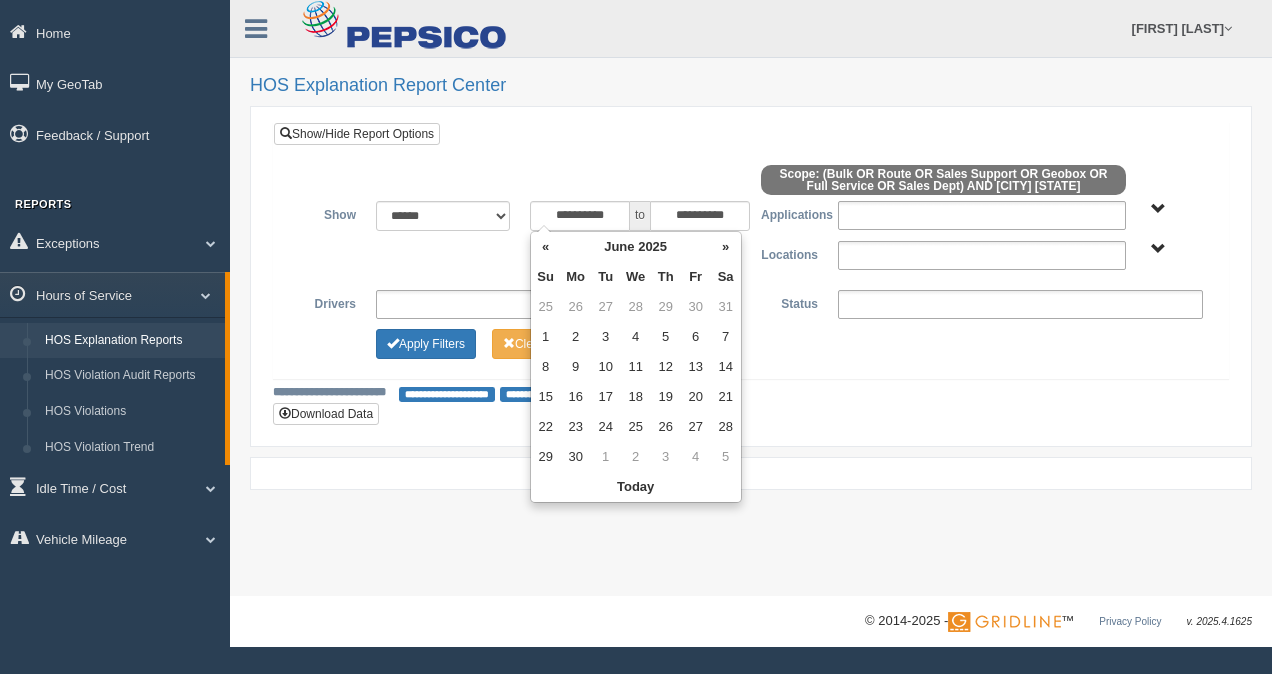 click on "«" at bounding box center [546, 247] 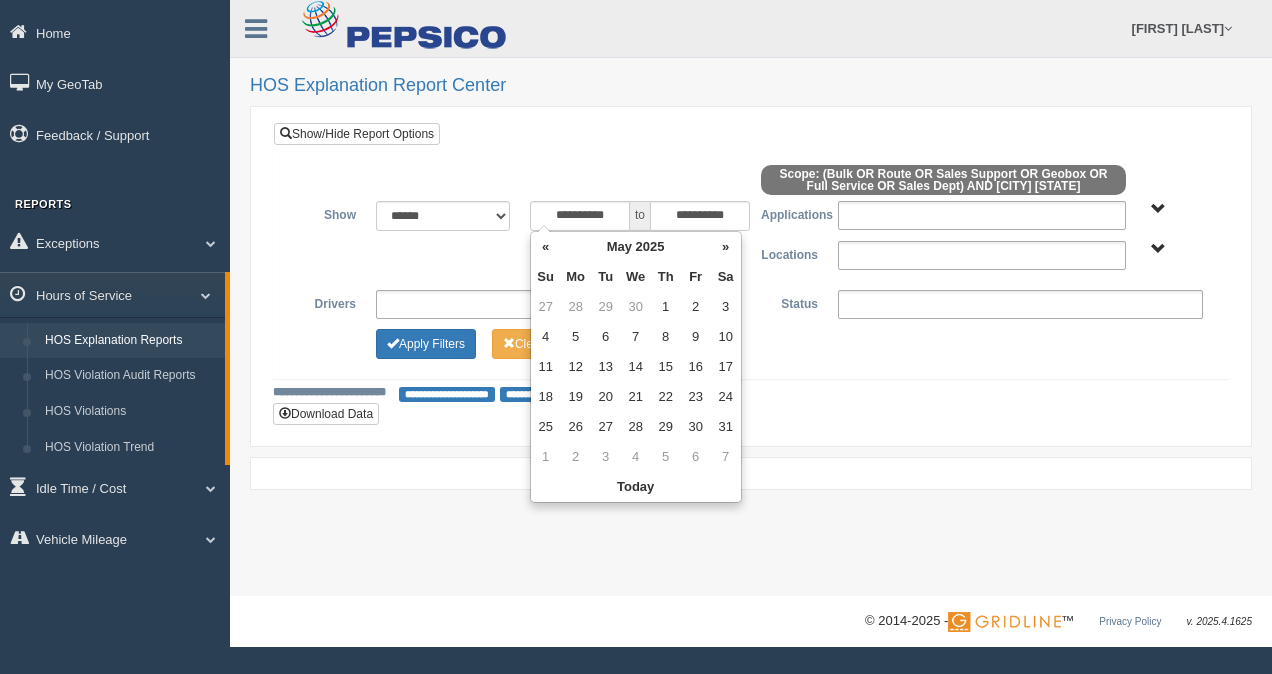 click on "«" at bounding box center (546, 247) 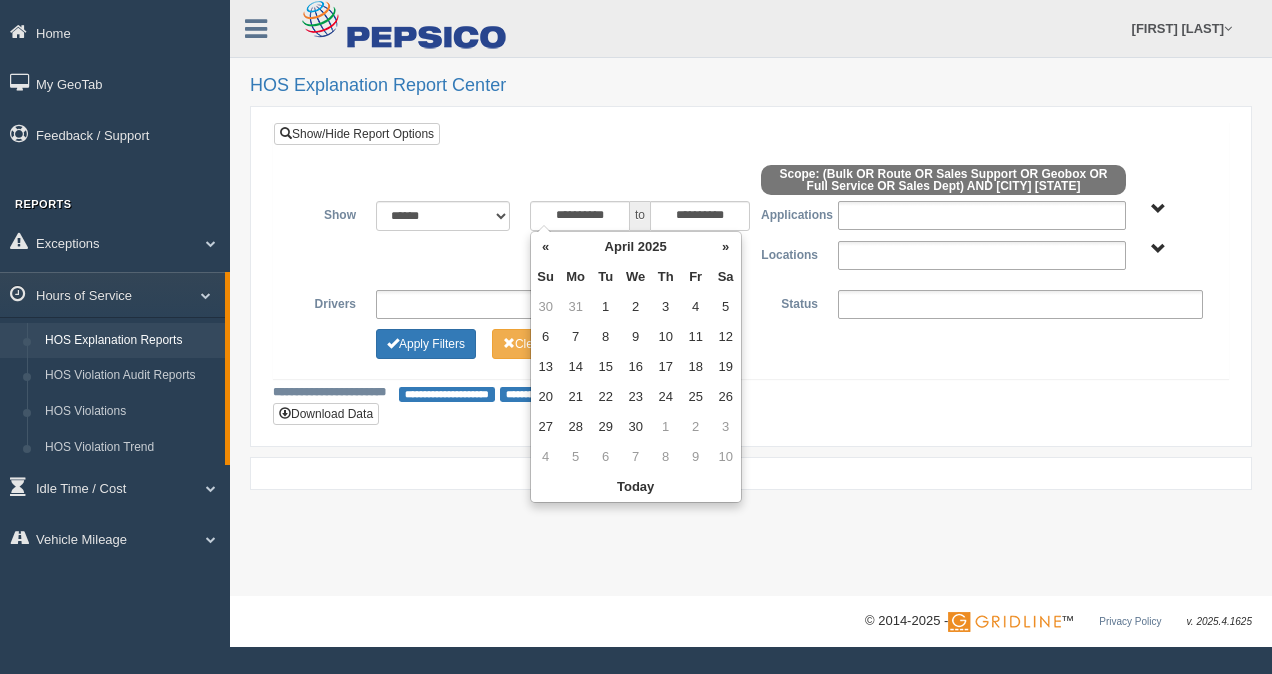 click on "«" at bounding box center (546, 247) 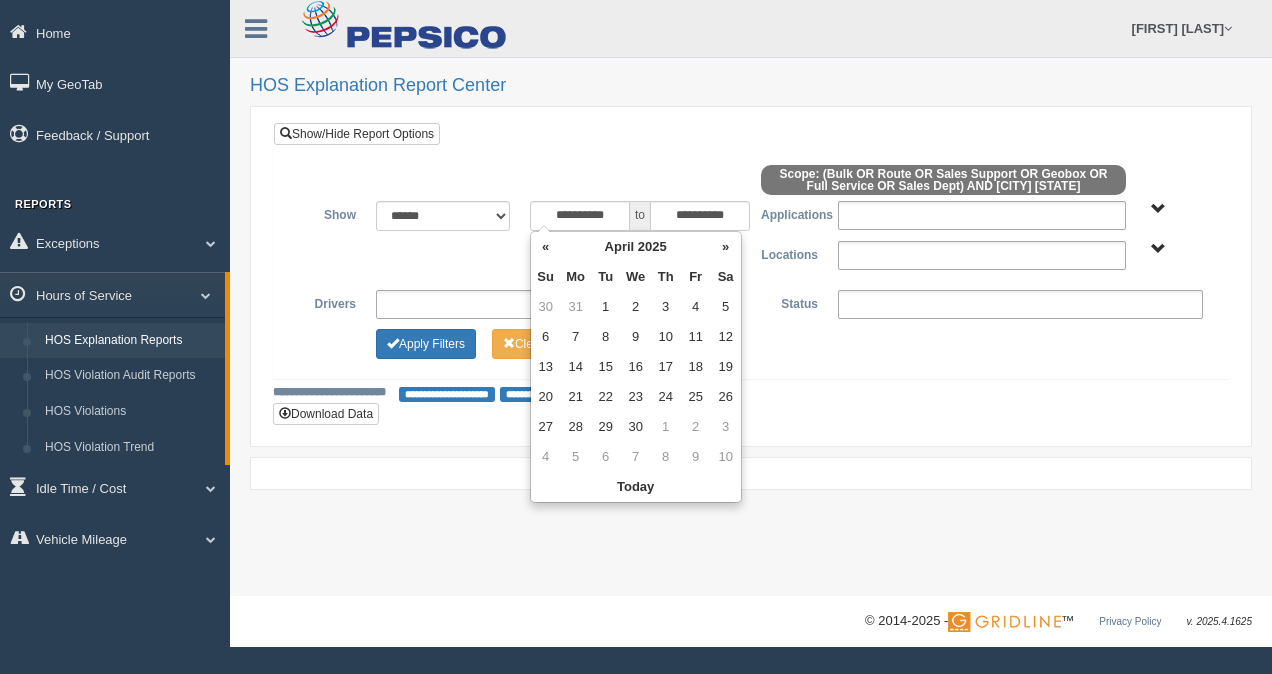 click on "«" at bounding box center (546, 247) 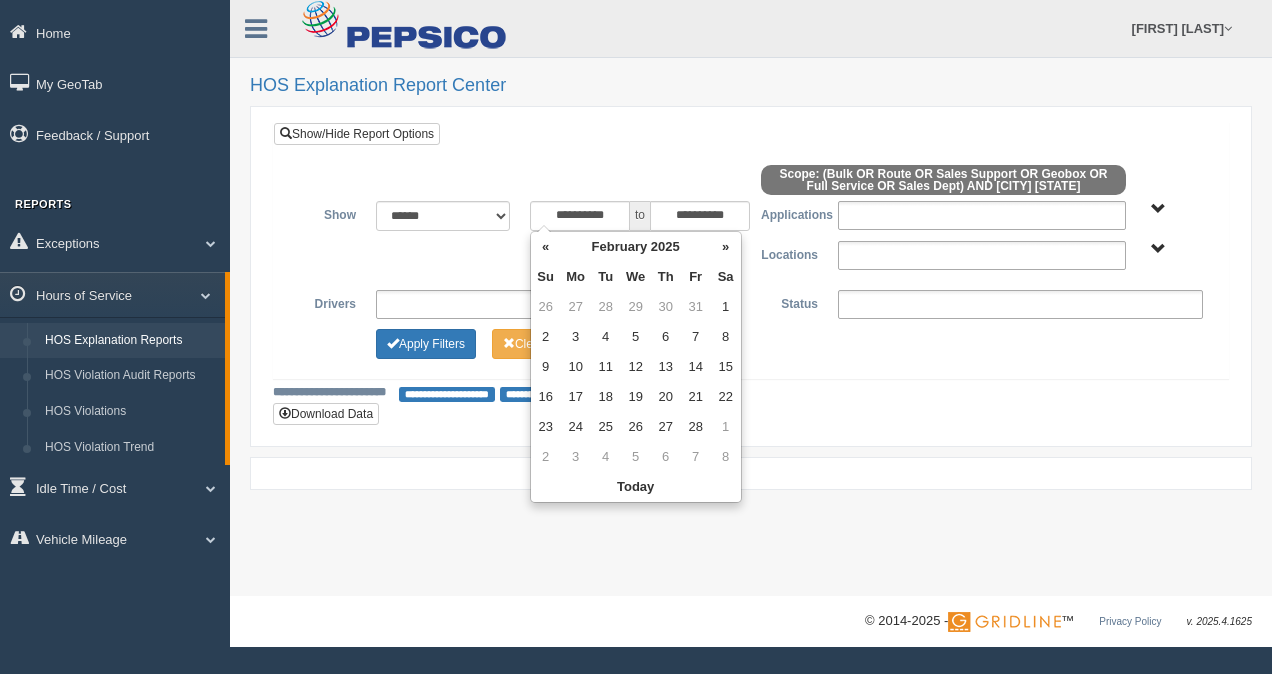 click on "«" at bounding box center (546, 247) 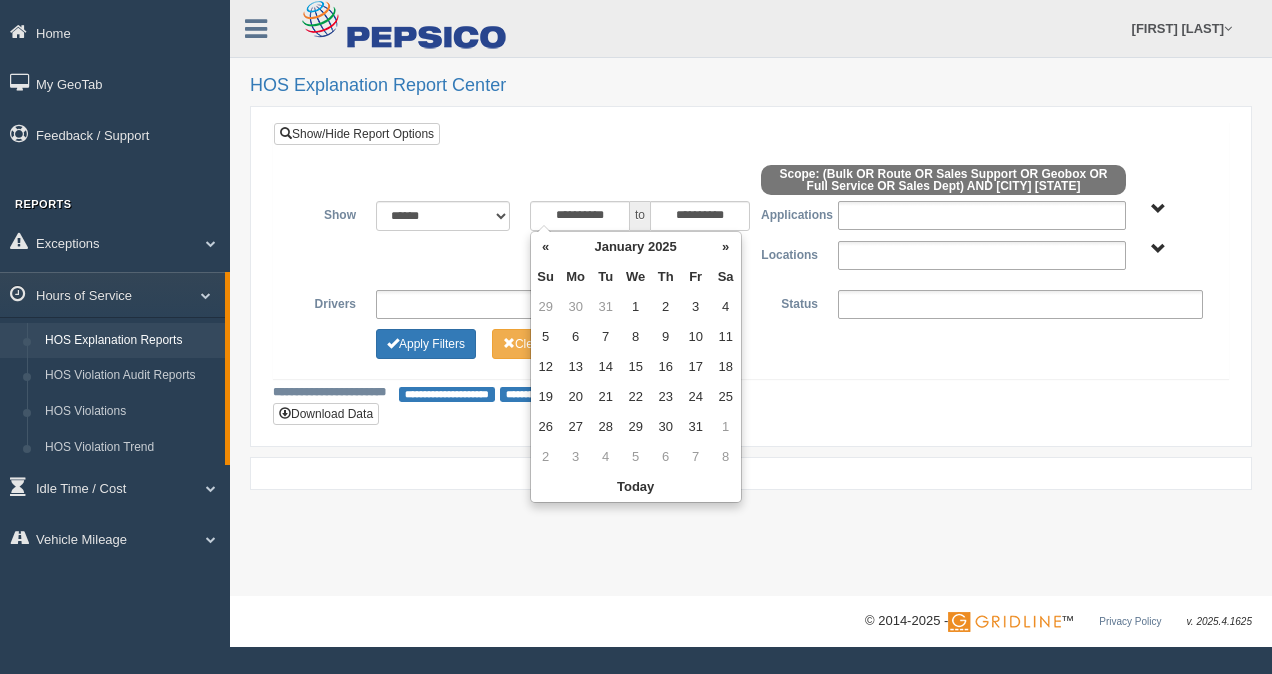 click on "«" at bounding box center [546, 247] 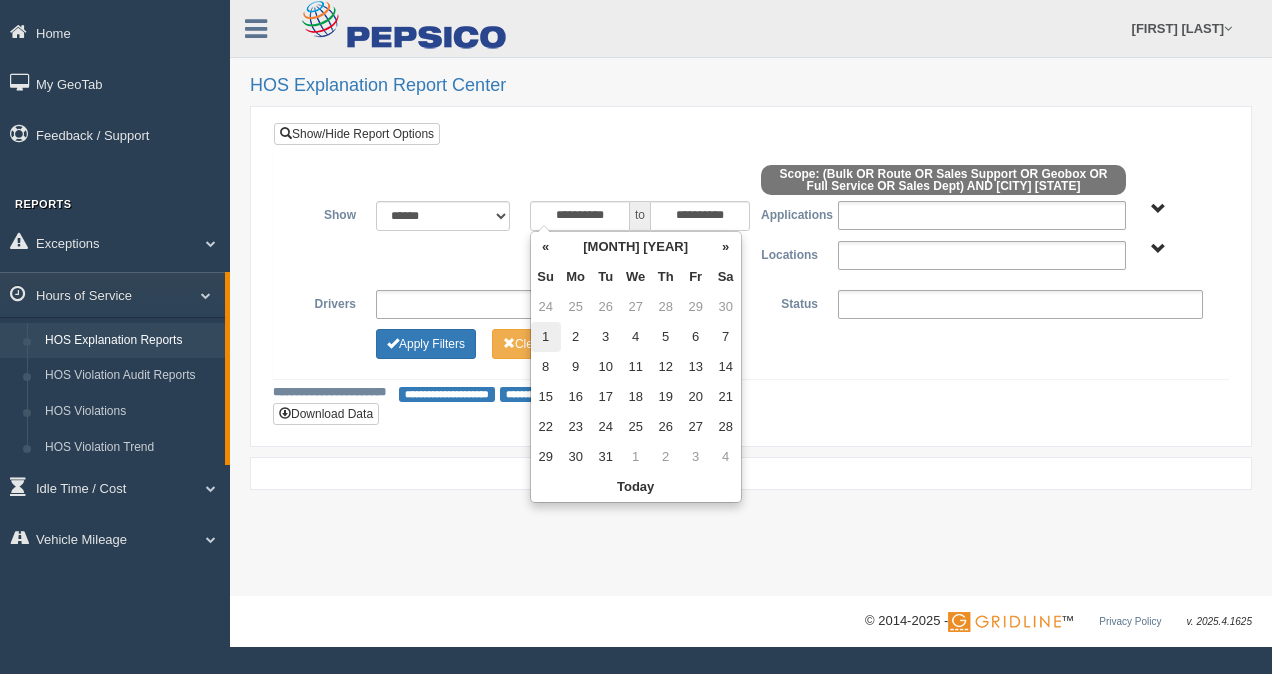 click on "1" at bounding box center [546, 337] 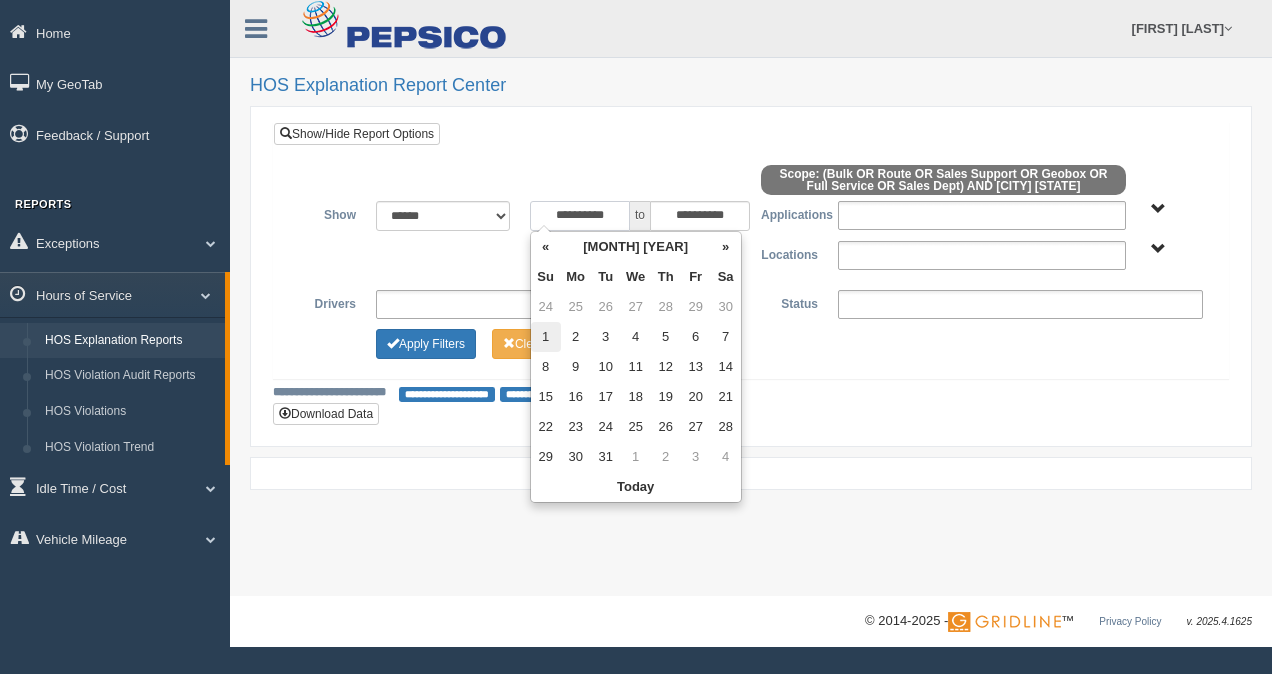 type on "**********" 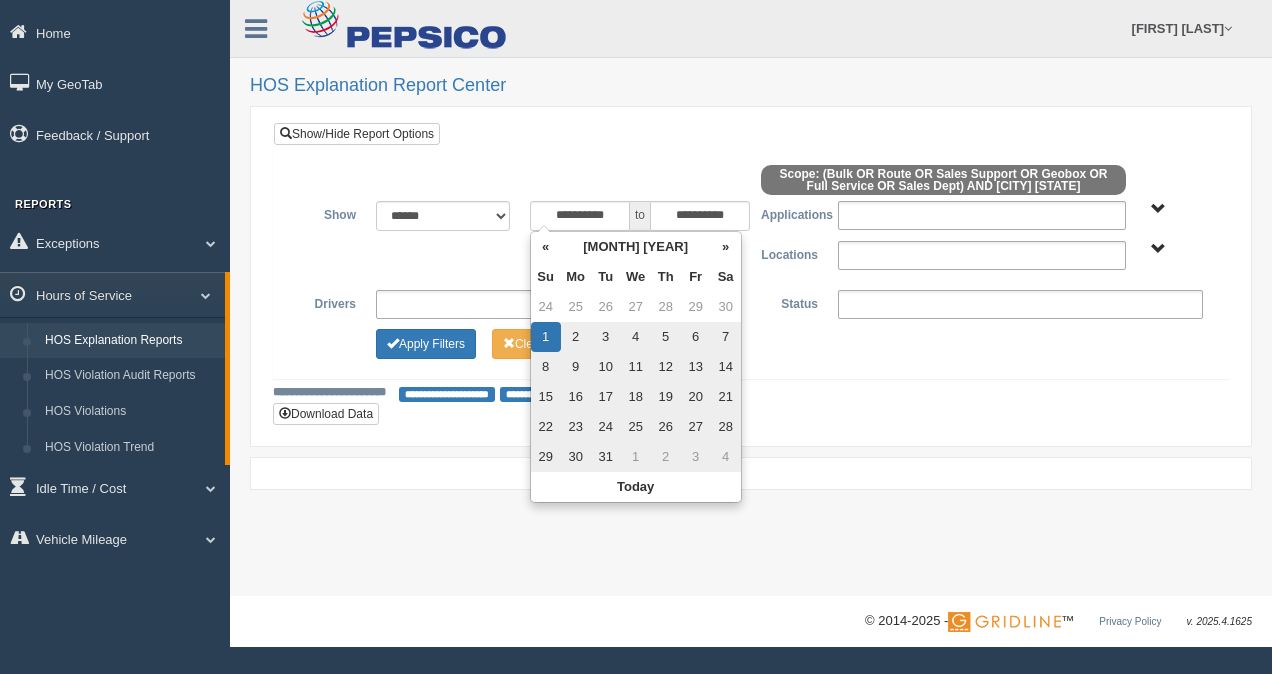 drag, startPoint x: 444, startPoint y: 476, endPoint x: 436, endPoint y: 457, distance: 20.615528 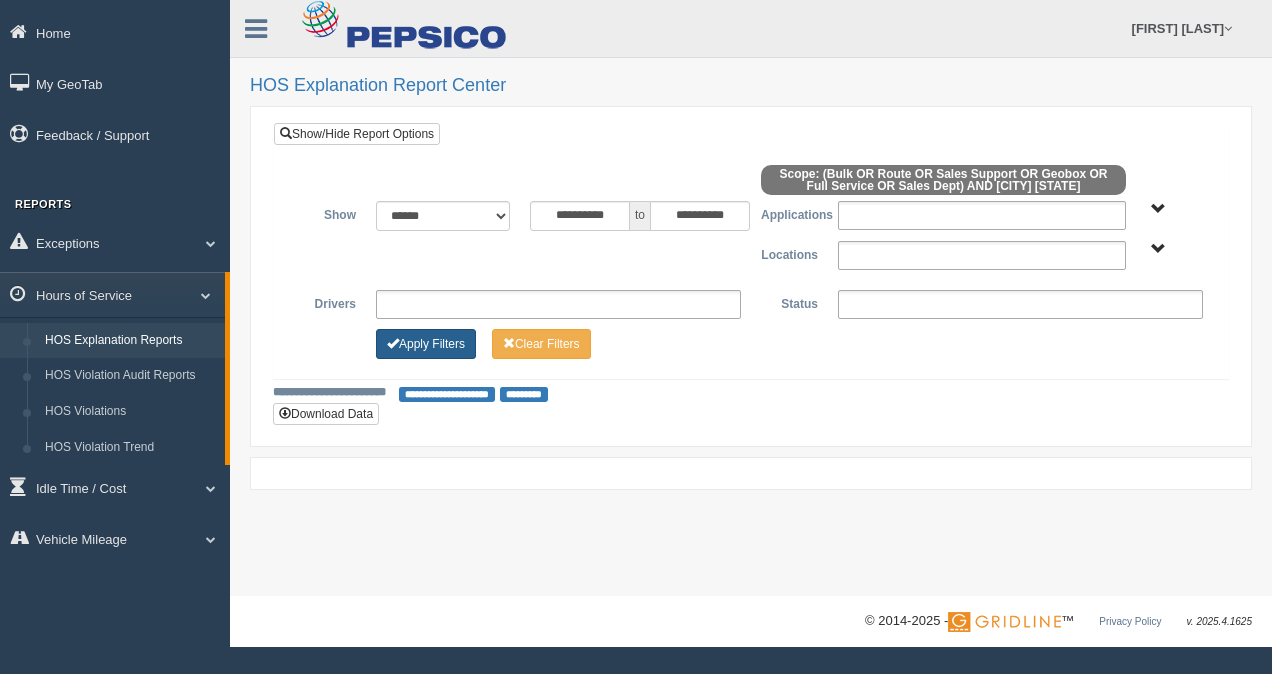 click on "Apply Filters" at bounding box center [426, 344] 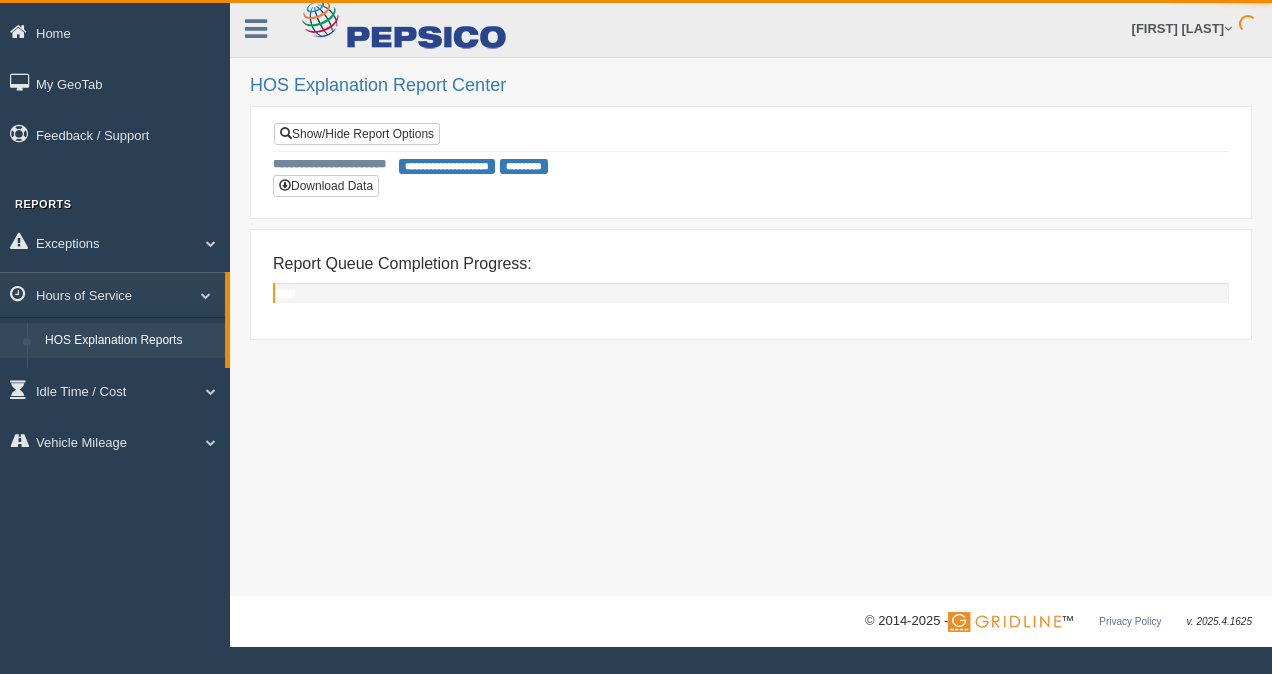 scroll, scrollTop: 0, scrollLeft: 0, axis: both 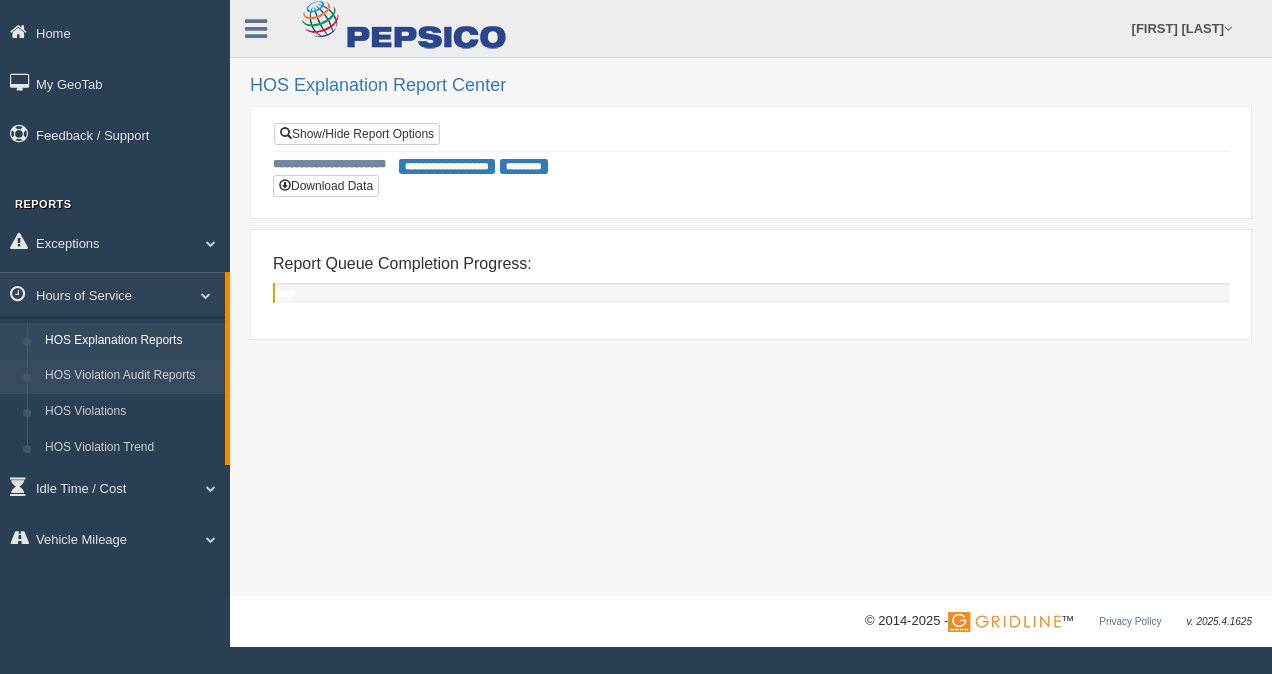 click on "HOS Violation Audit Reports" at bounding box center (130, 376) 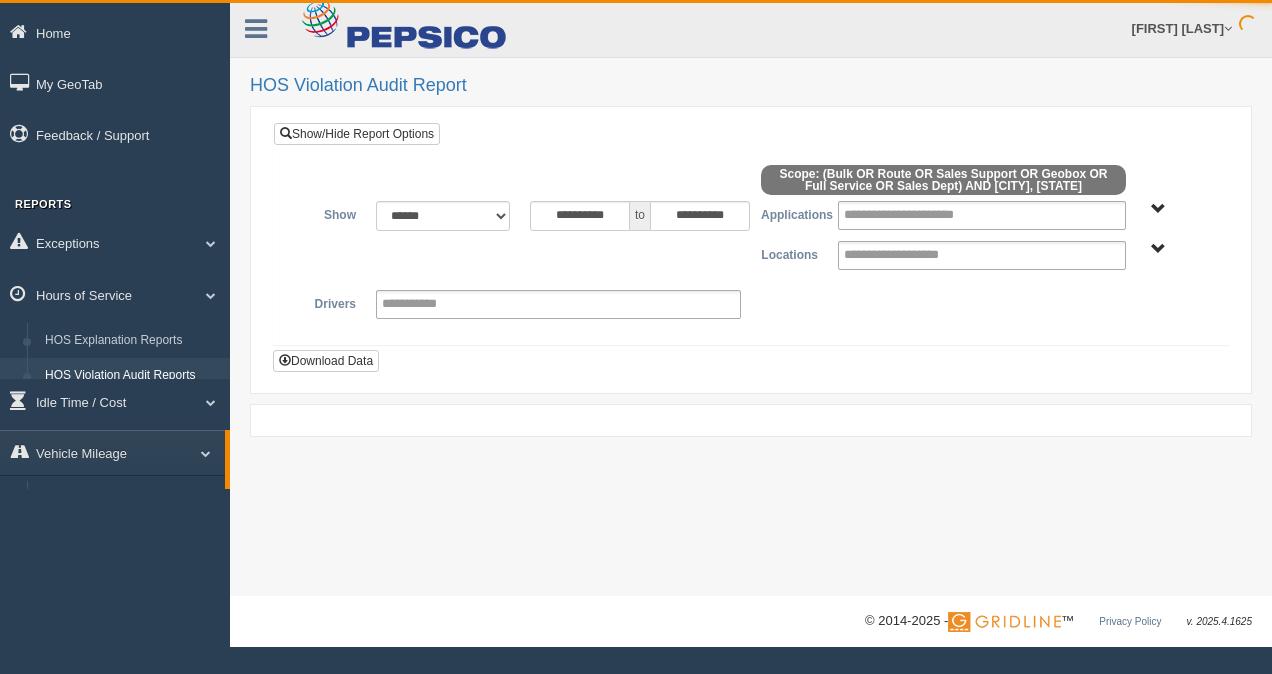 scroll, scrollTop: 0, scrollLeft: 0, axis: both 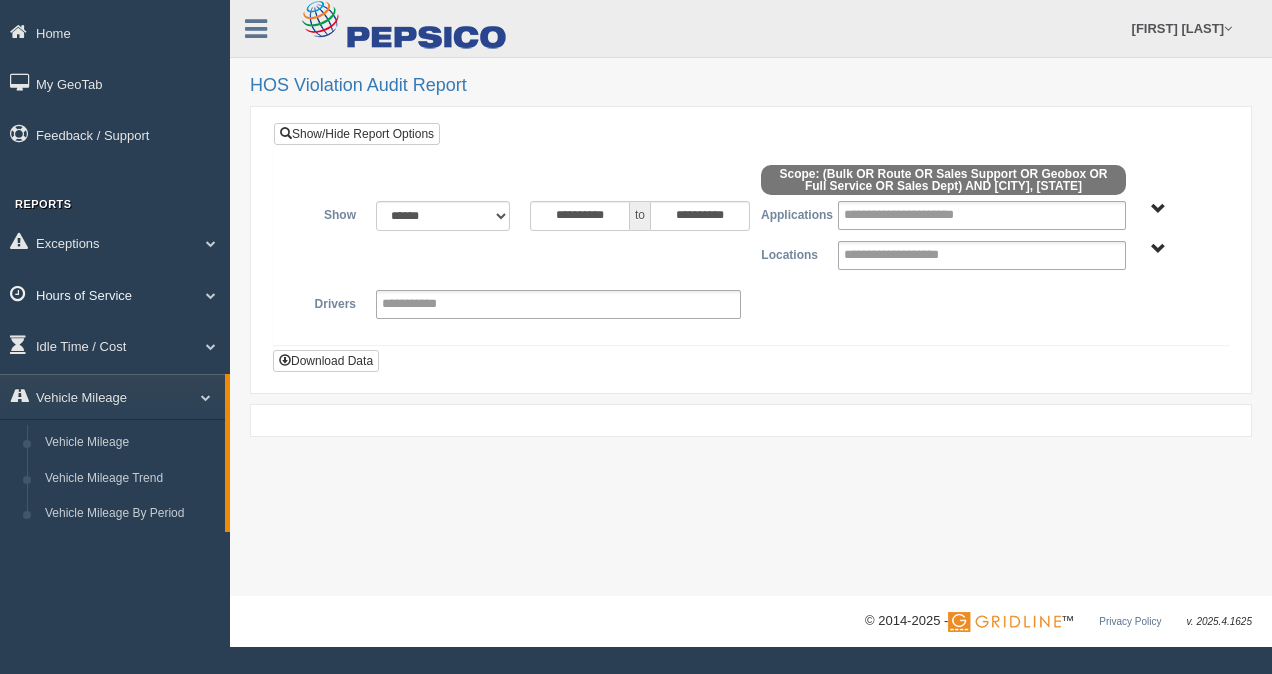 click on "Hours of Service" at bounding box center (115, 294) 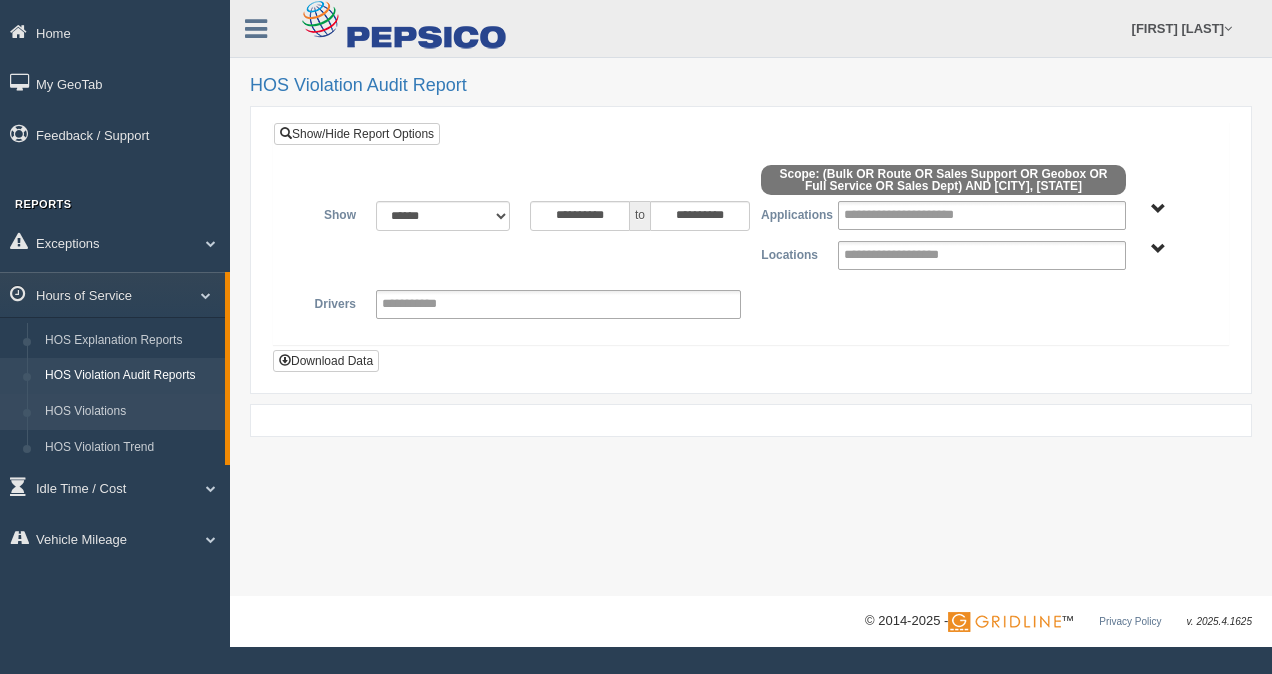 click on "HOS Violations" at bounding box center [130, 412] 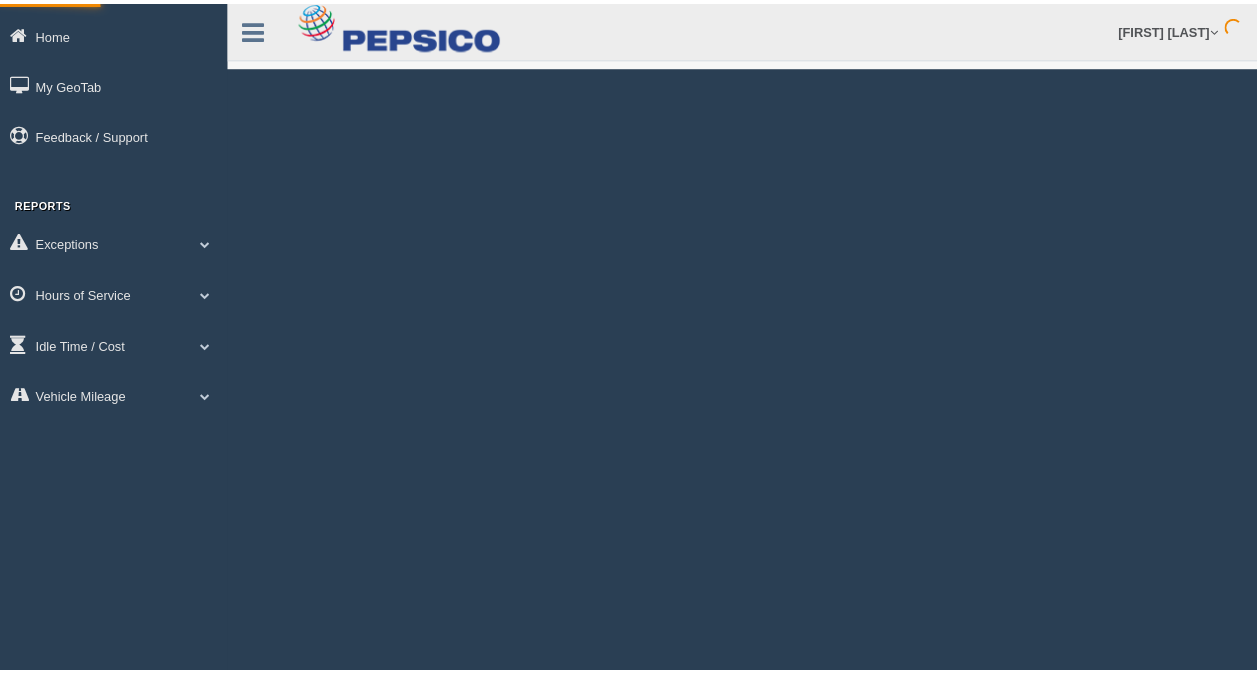 scroll, scrollTop: 0, scrollLeft: 0, axis: both 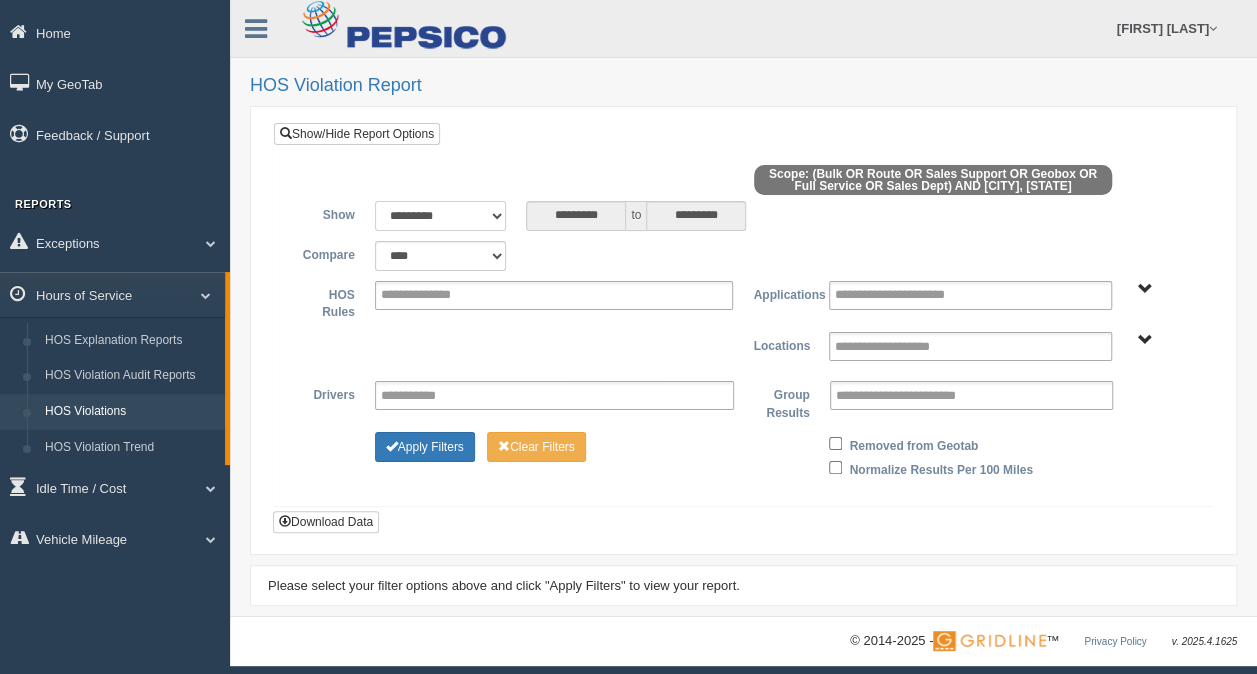 click on "**********" at bounding box center (441, 216) 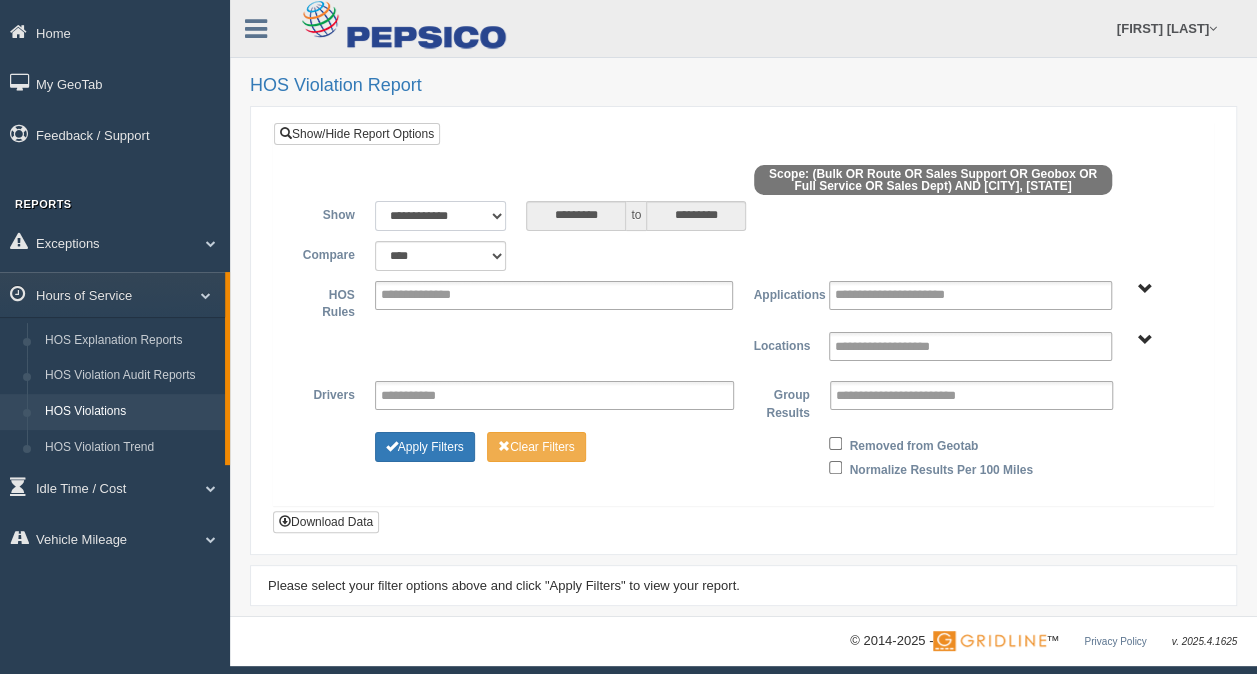 click on "**********" at bounding box center [441, 216] 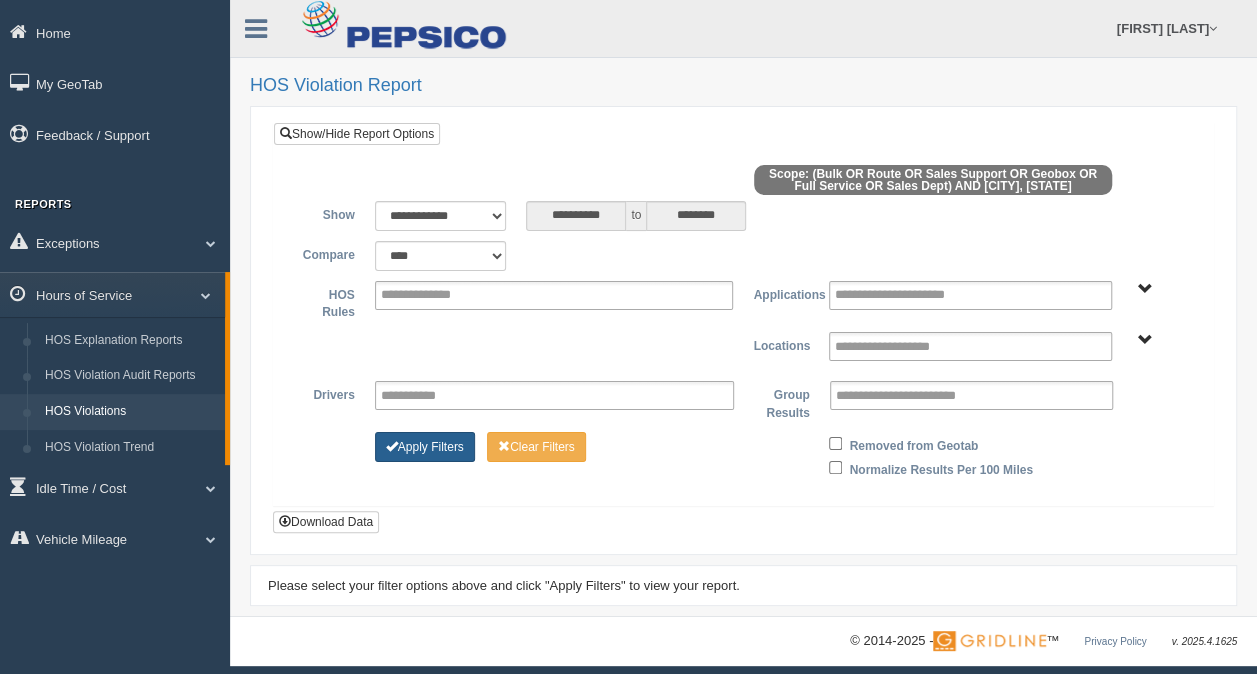 click on "Apply Filters" at bounding box center [425, 447] 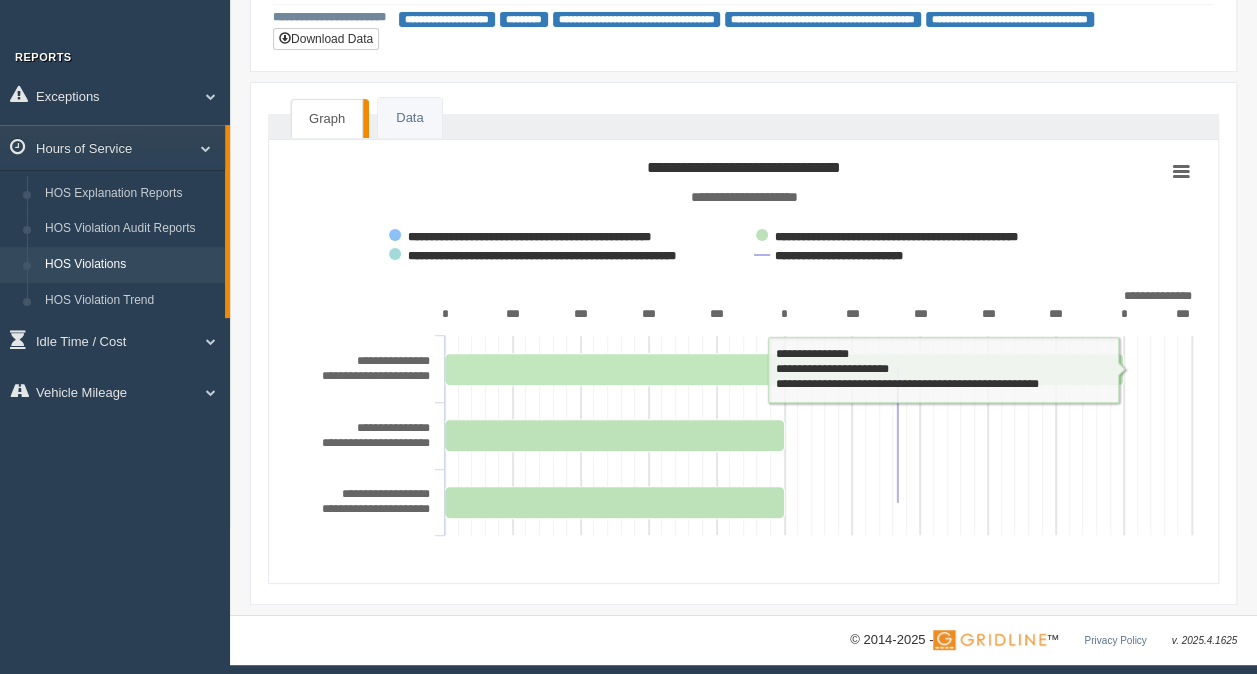 scroll, scrollTop: 154, scrollLeft: 0, axis: vertical 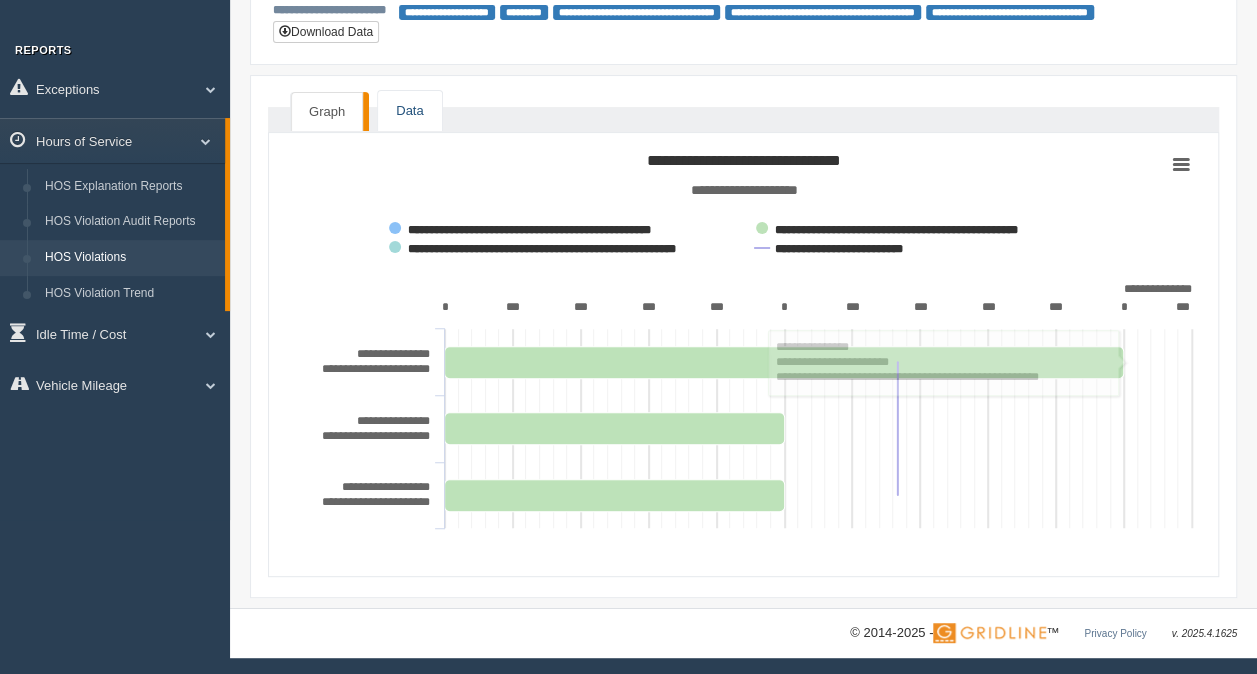 click on "Data" at bounding box center (409, 111) 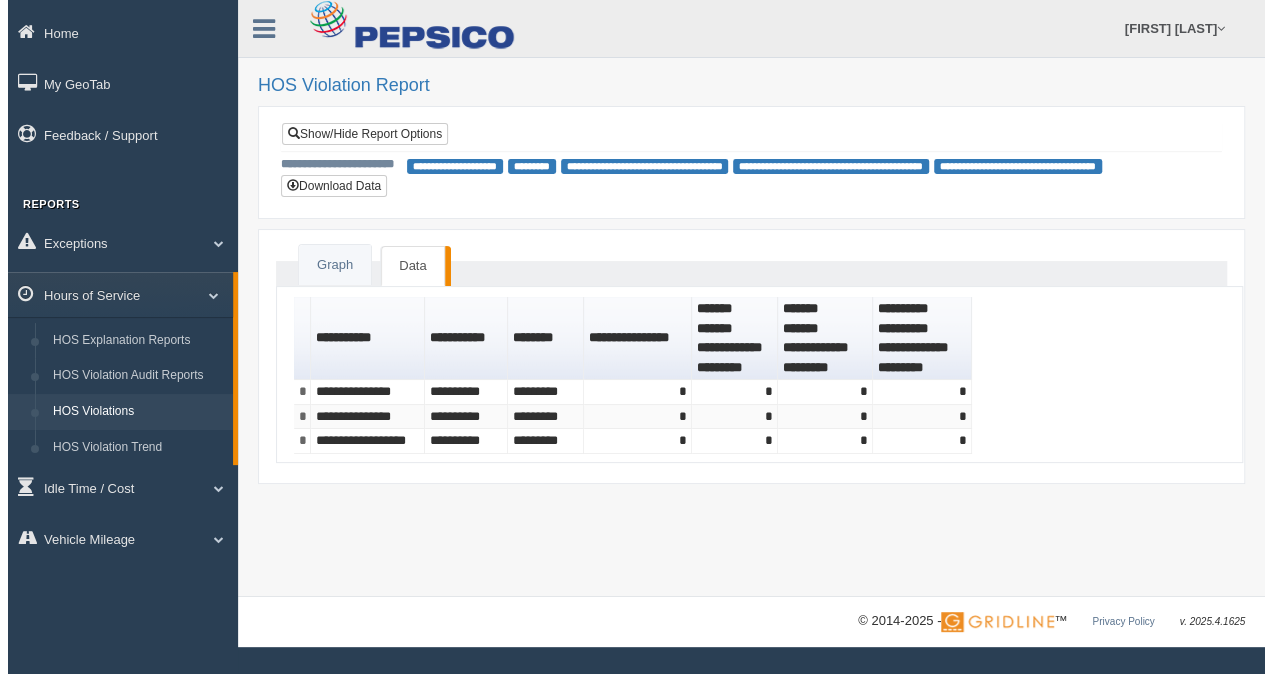 scroll, scrollTop: 0, scrollLeft: 0, axis: both 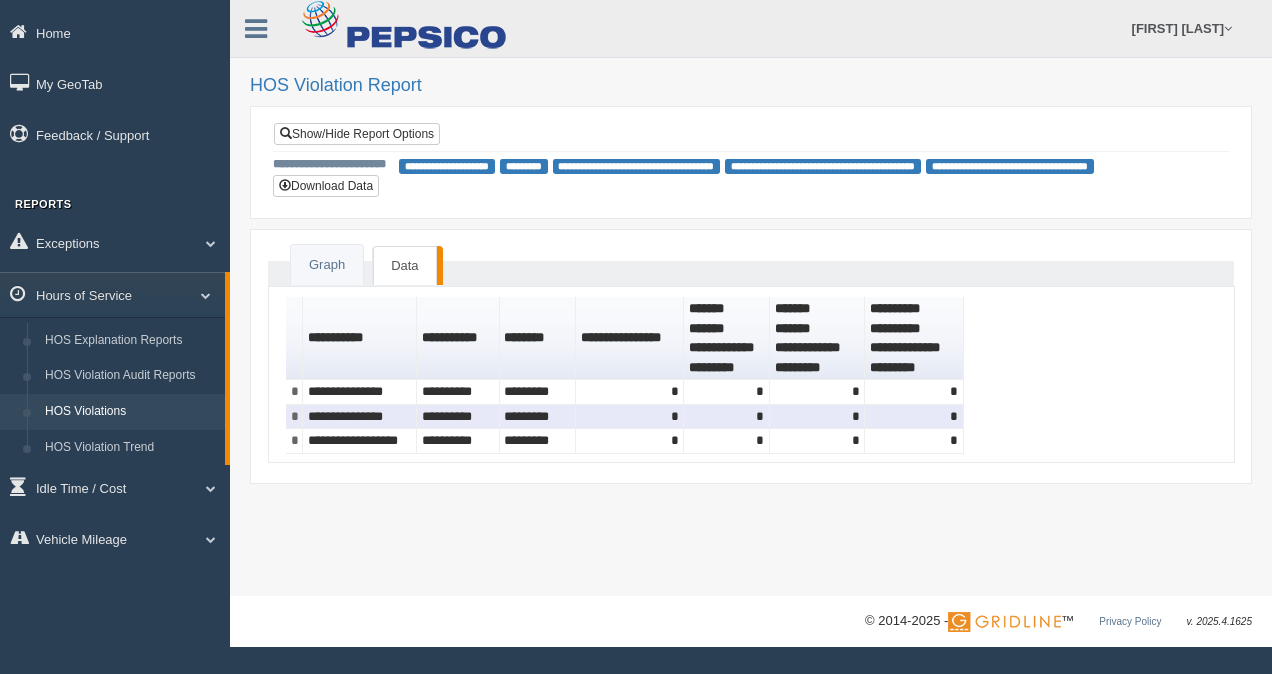 click on "**********" at bounding box center [360, 417] 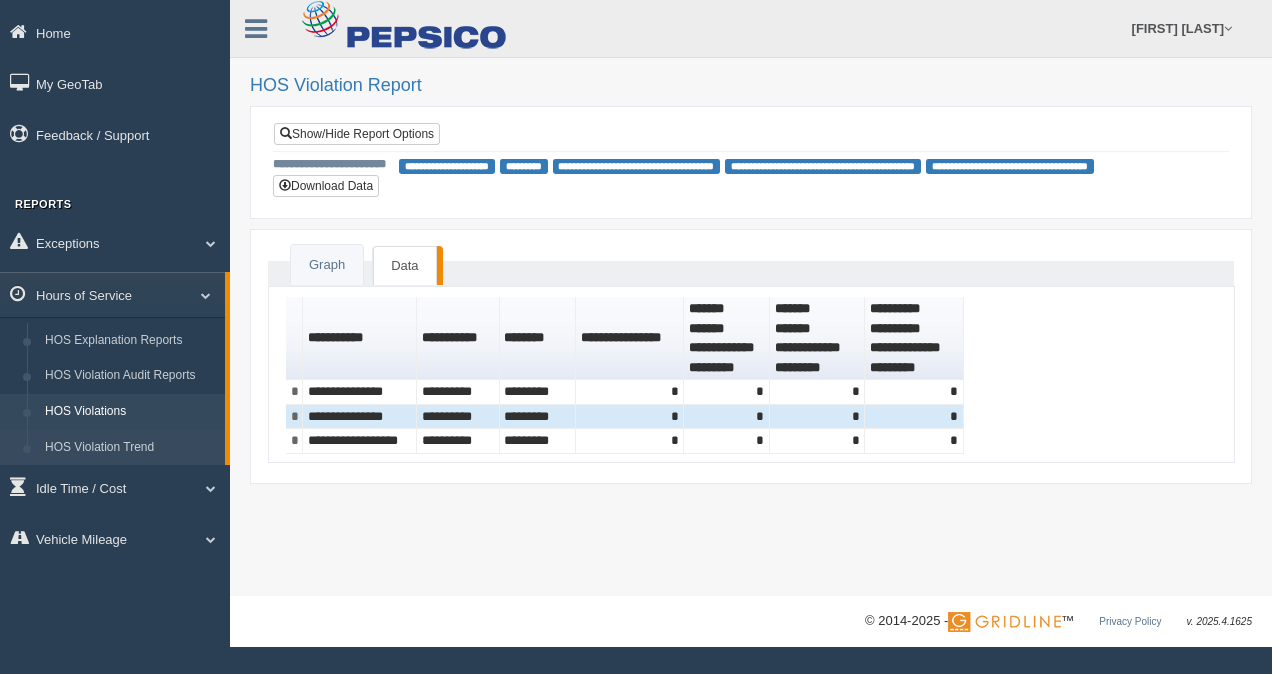 click on "HOS Violation Trend" at bounding box center (130, 448) 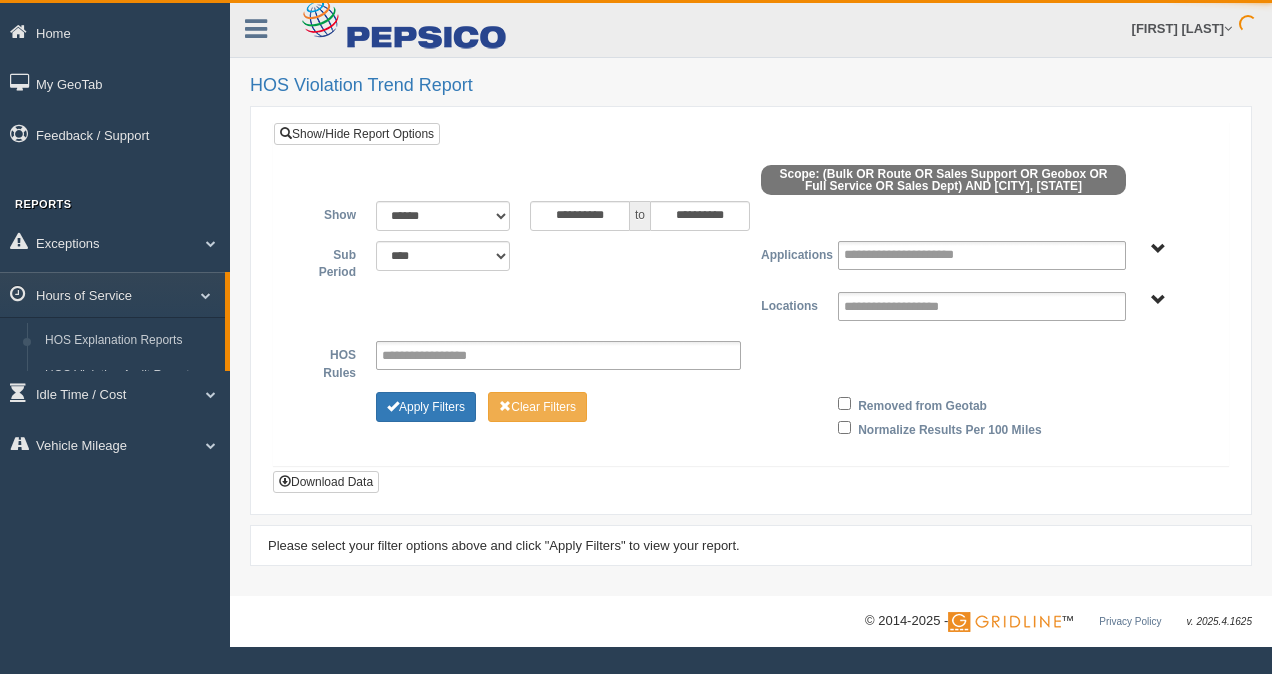 scroll, scrollTop: 0, scrollLeft: 0, axis: both 